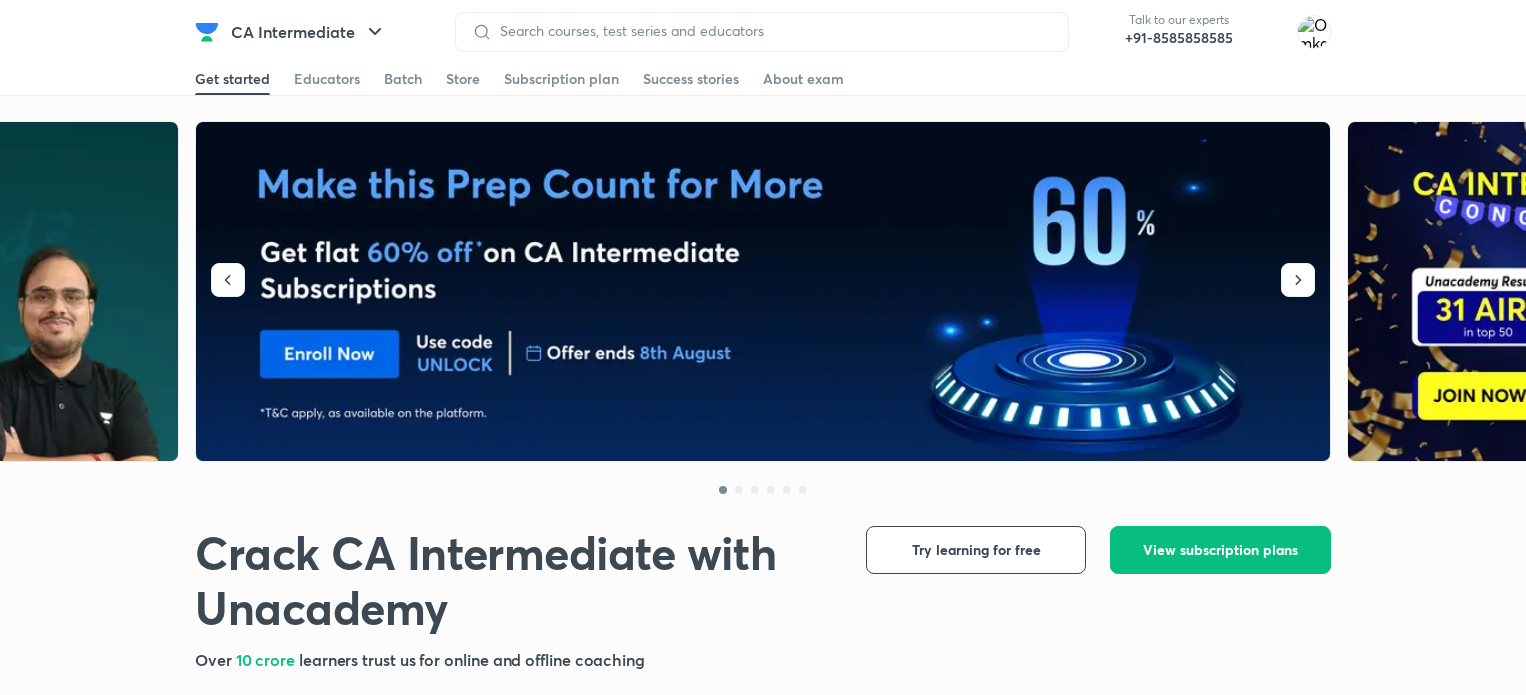 scroll, scrollTop: 0, scrollLeft: 0, axis: both 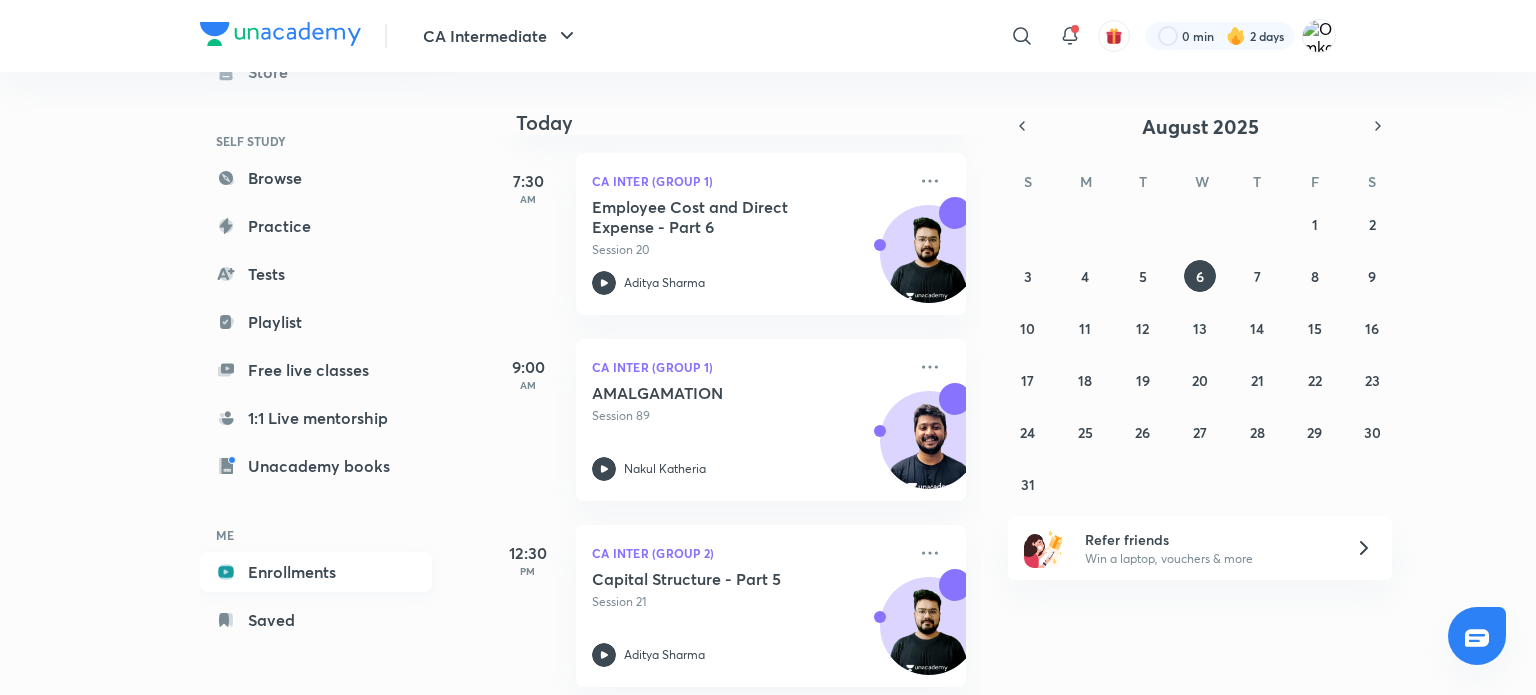 click on "Enrollments" at bounding box center [316, 572] 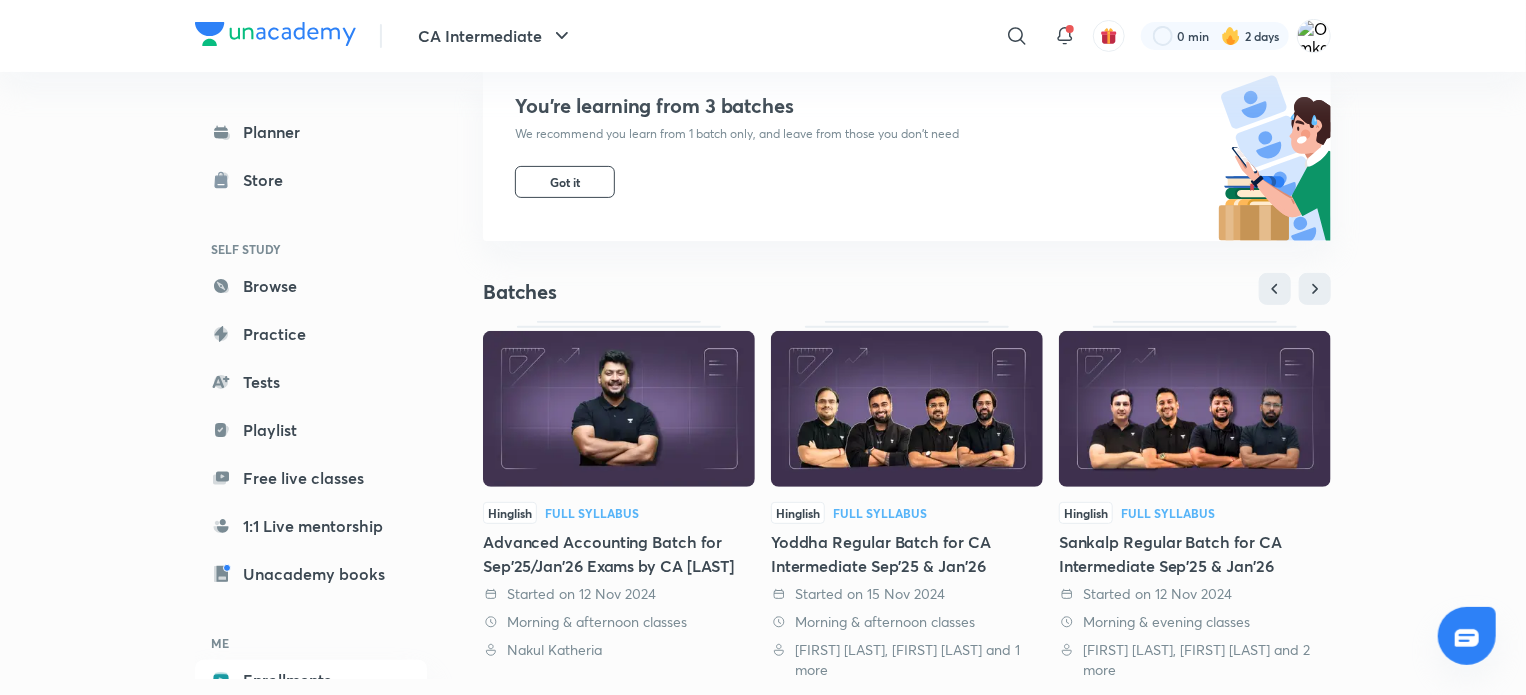 scroll, scrollTop: 208, scrollLeft: 0, axis: vertical 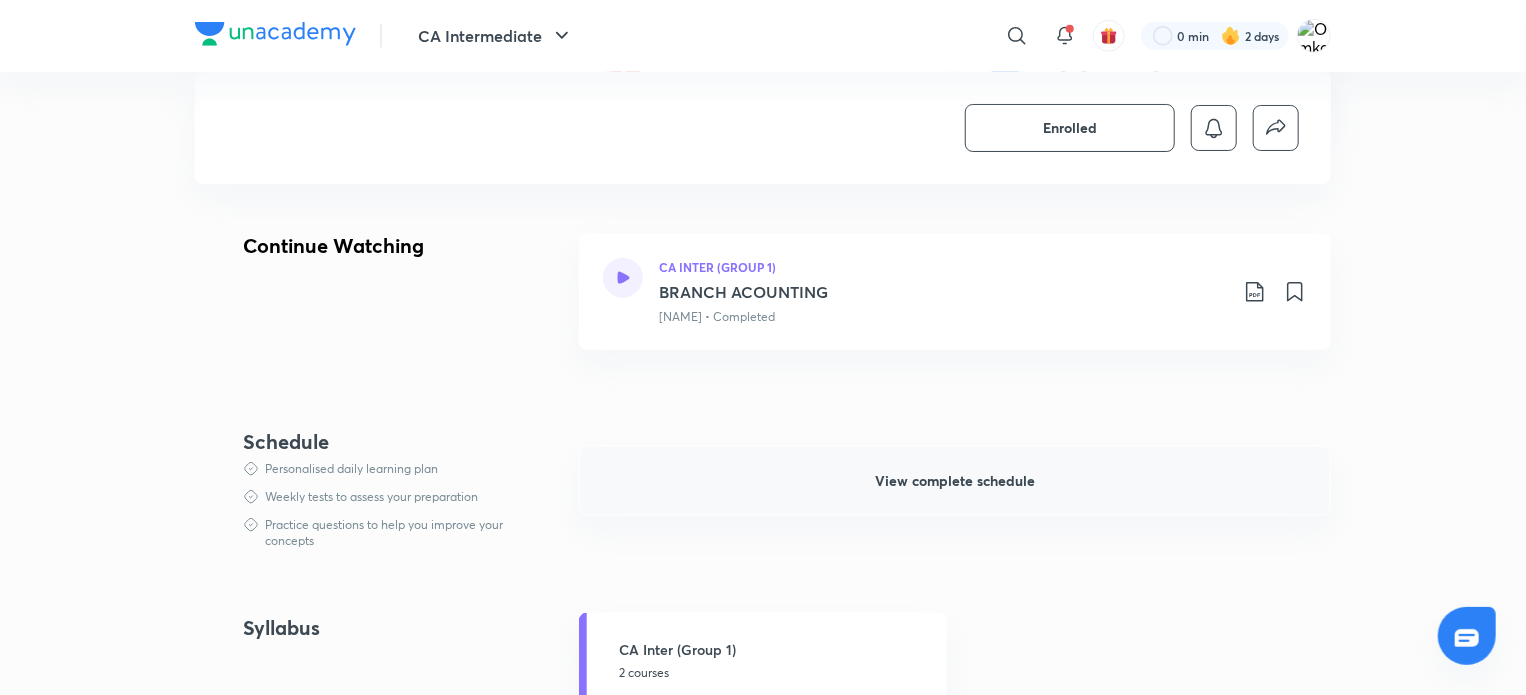 click on "View complete schedule" at bounding box center [955, 481] 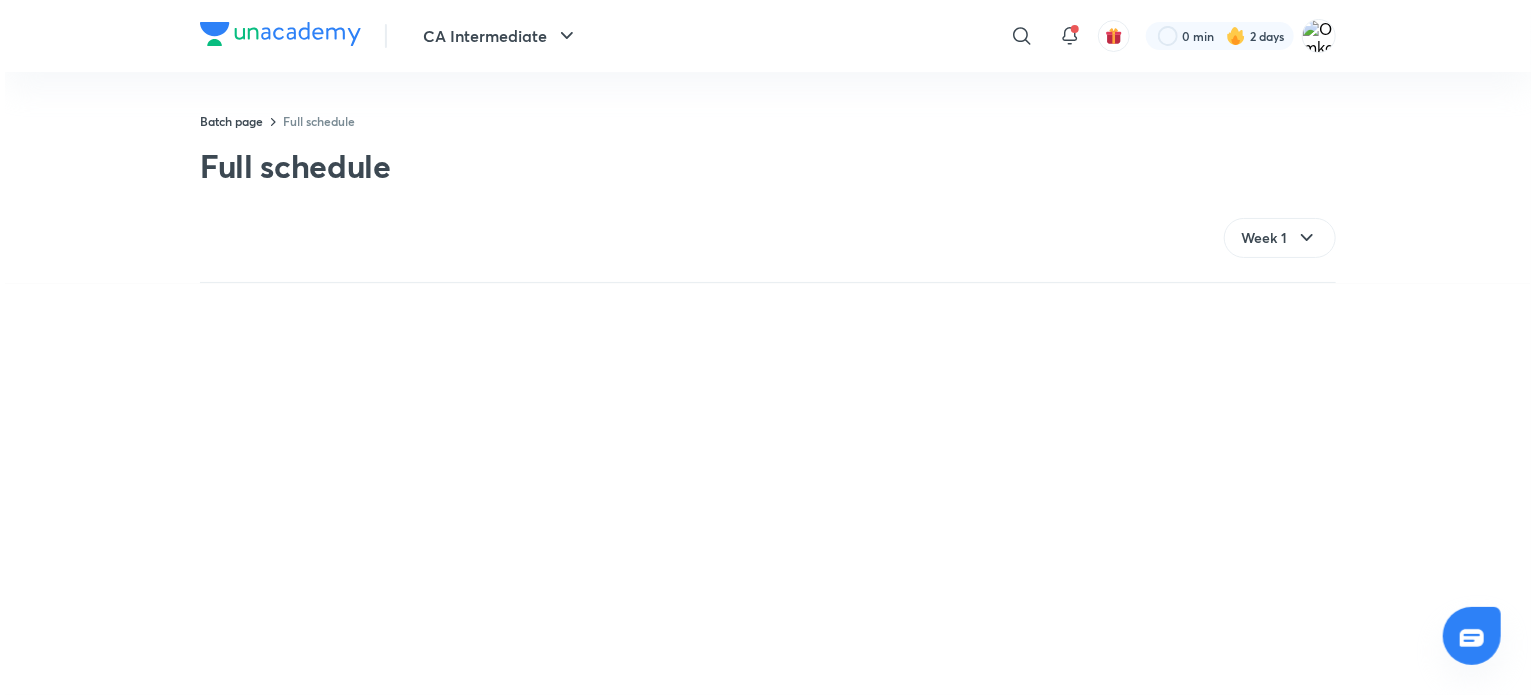 scroll, scrollTop: 0, scrollLeft: 0, axis: both 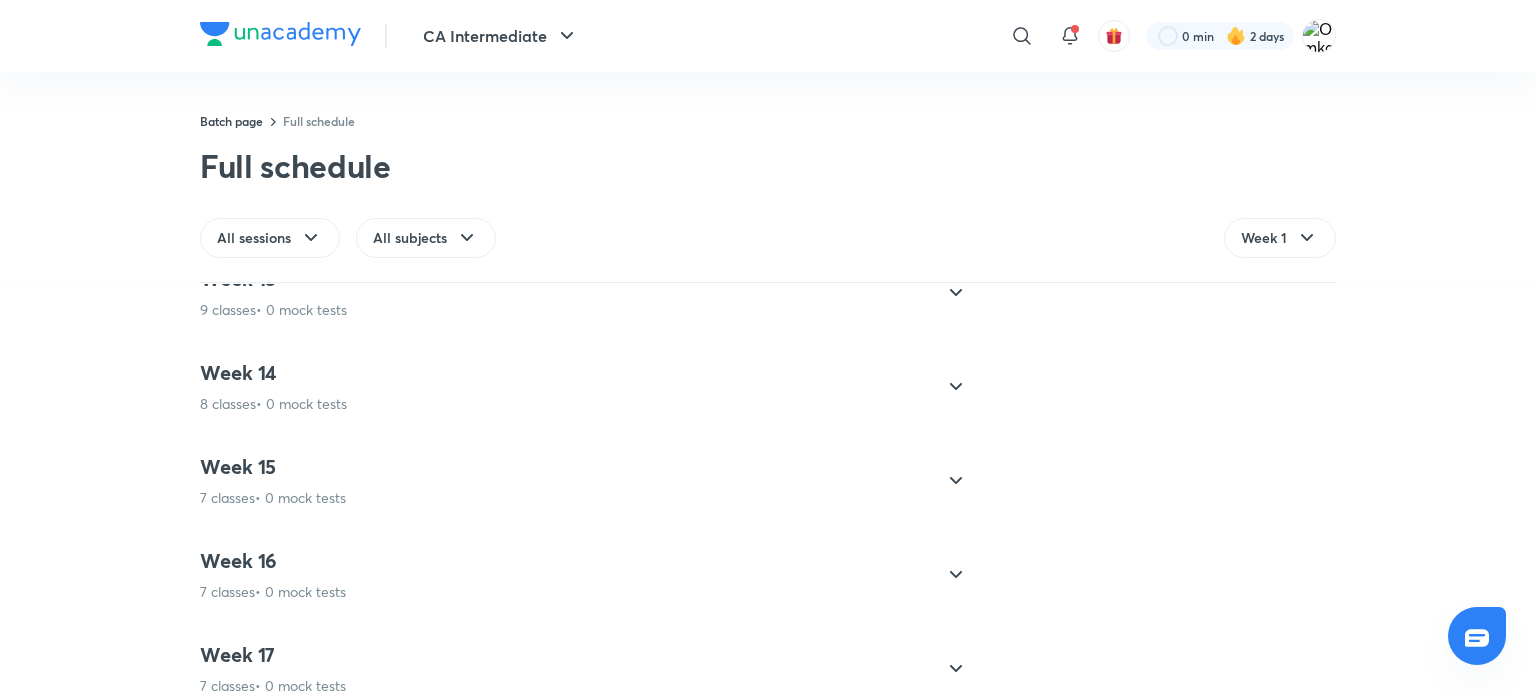 click on "7 classes  •   0 mock tests" at bounding box center (273, 592) 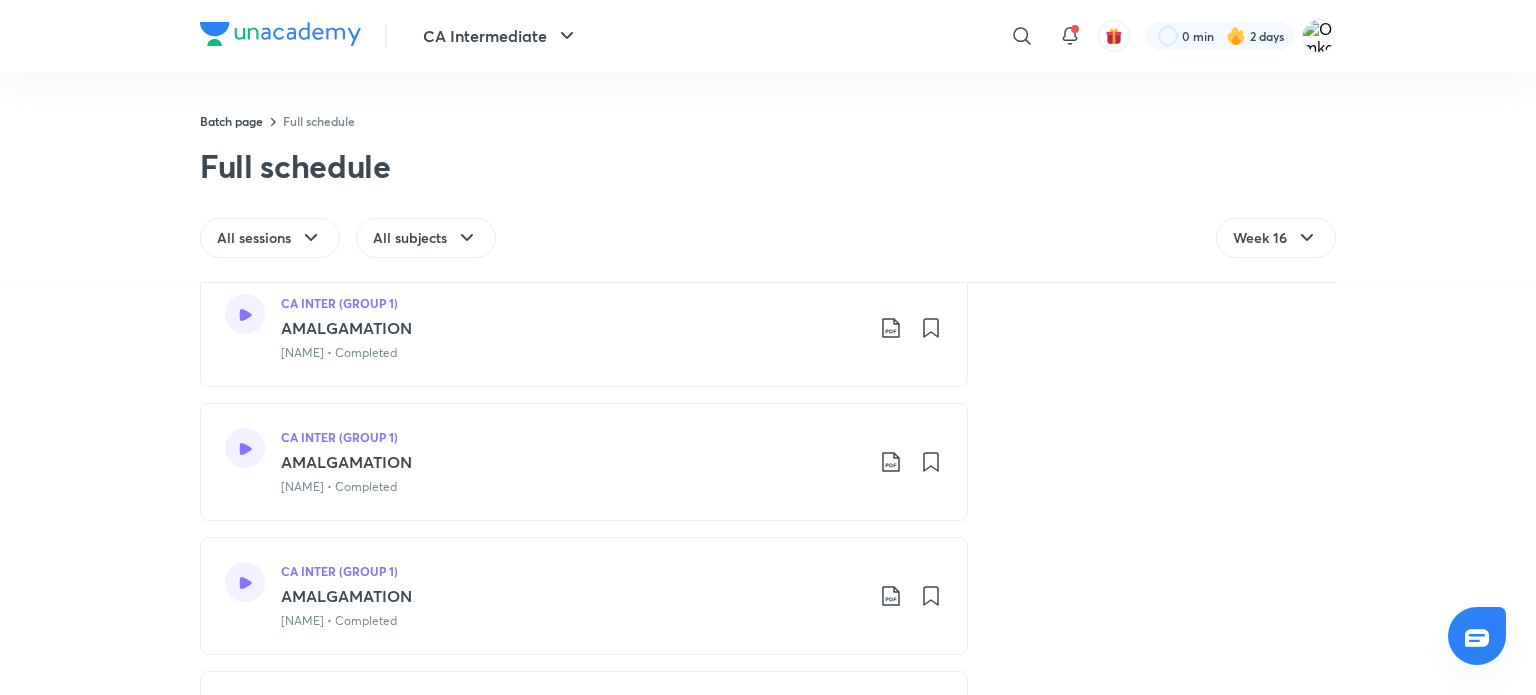 scroll, scrollTop: 1901, scrollLeft: 0, axis: vertical 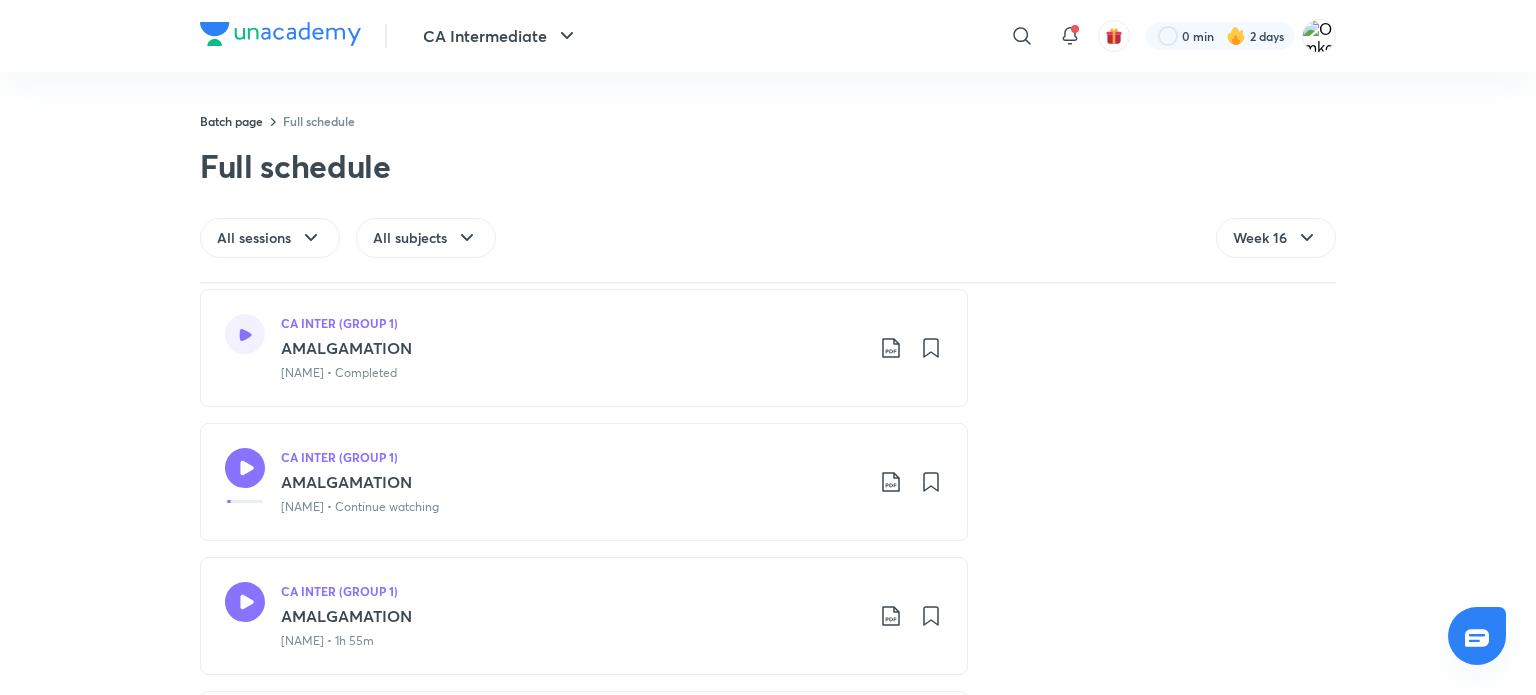 click 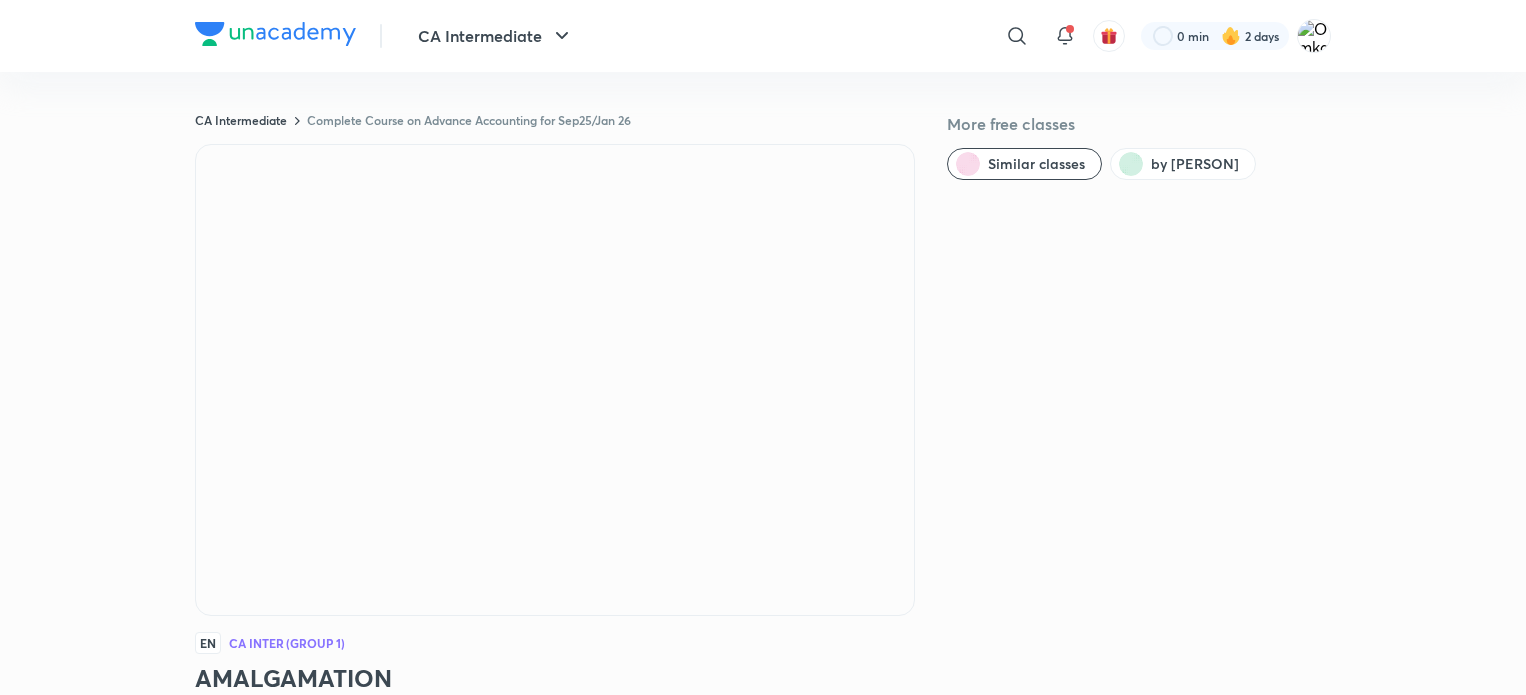 scroll, scrollTop: 0, scrollLeft: 0, axis: both 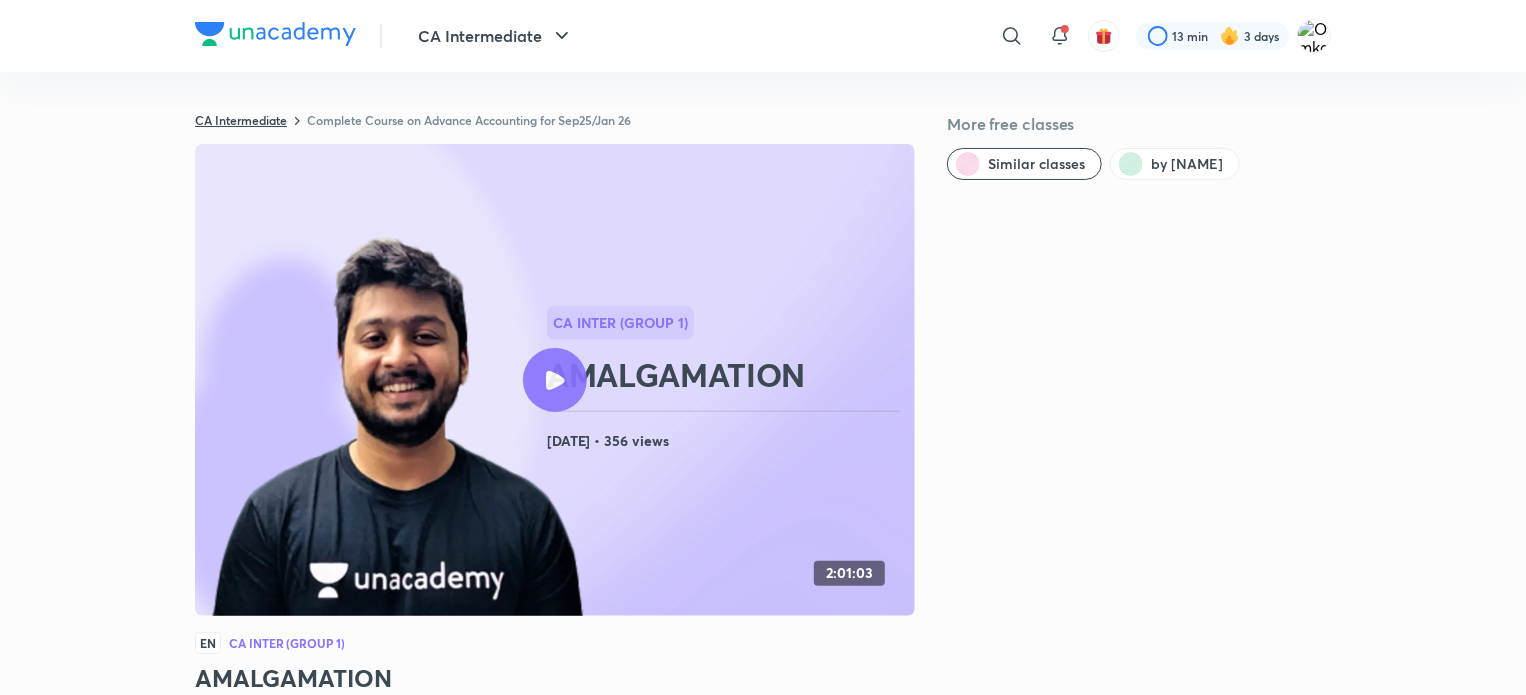 click on "CA Intermediate" at bounding box center [241, 120] 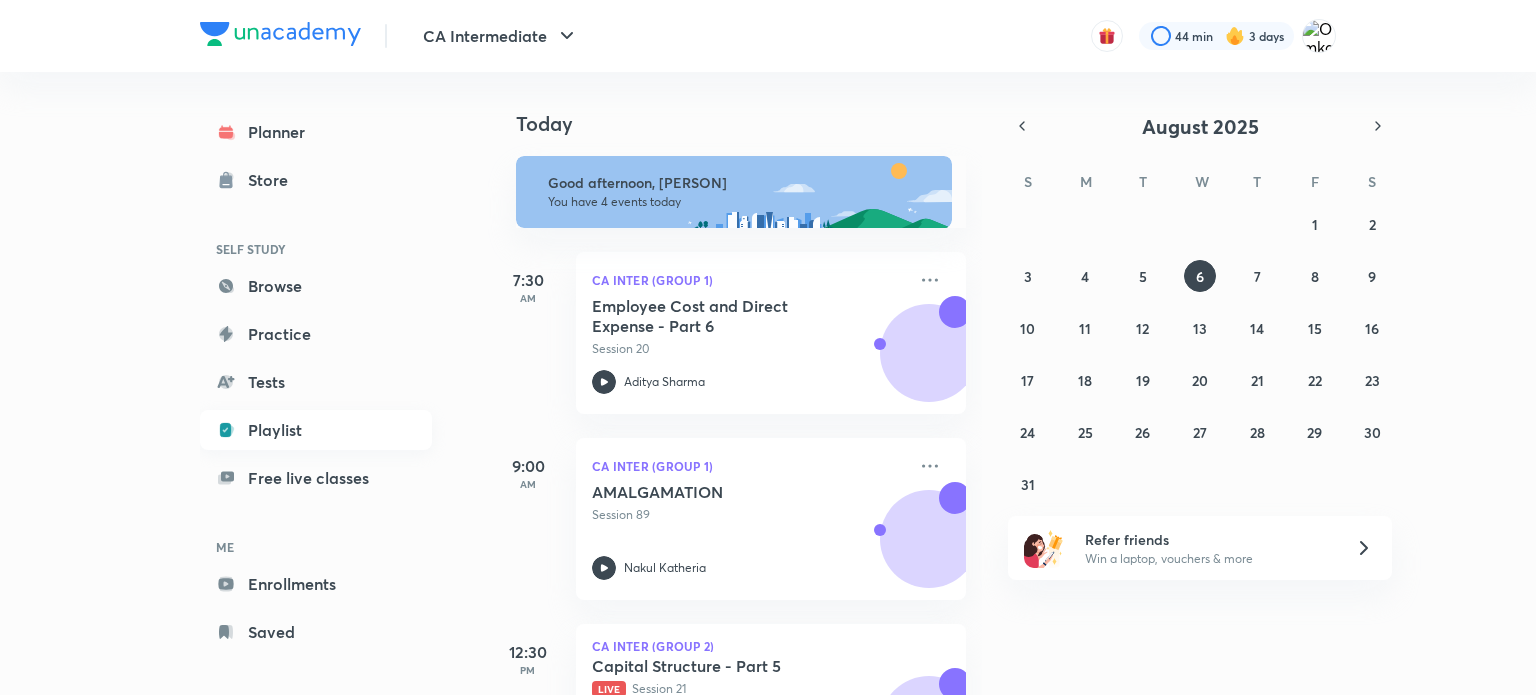 scroll, scrollTop: 0, scrollLeft: 0, axis: both 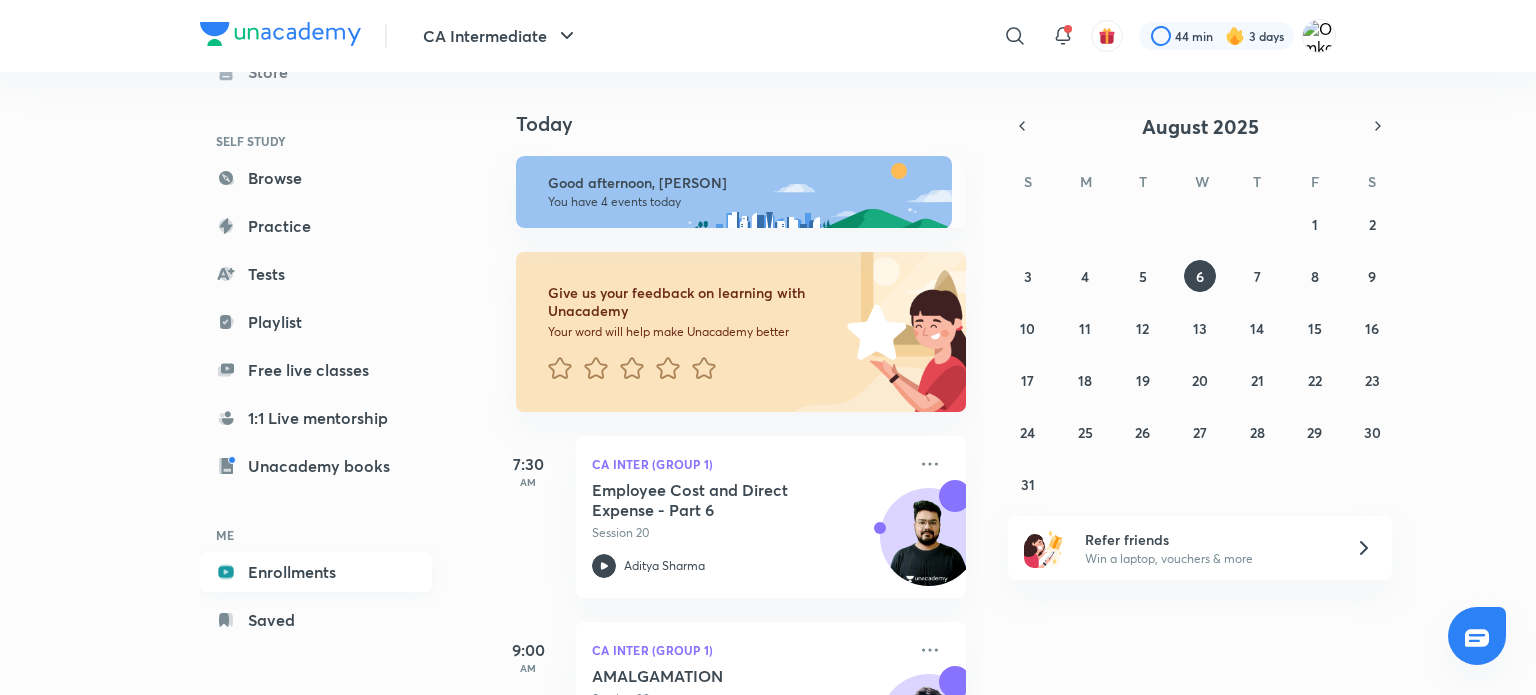 click on "Enrollments" at bounding box center (316, 572) 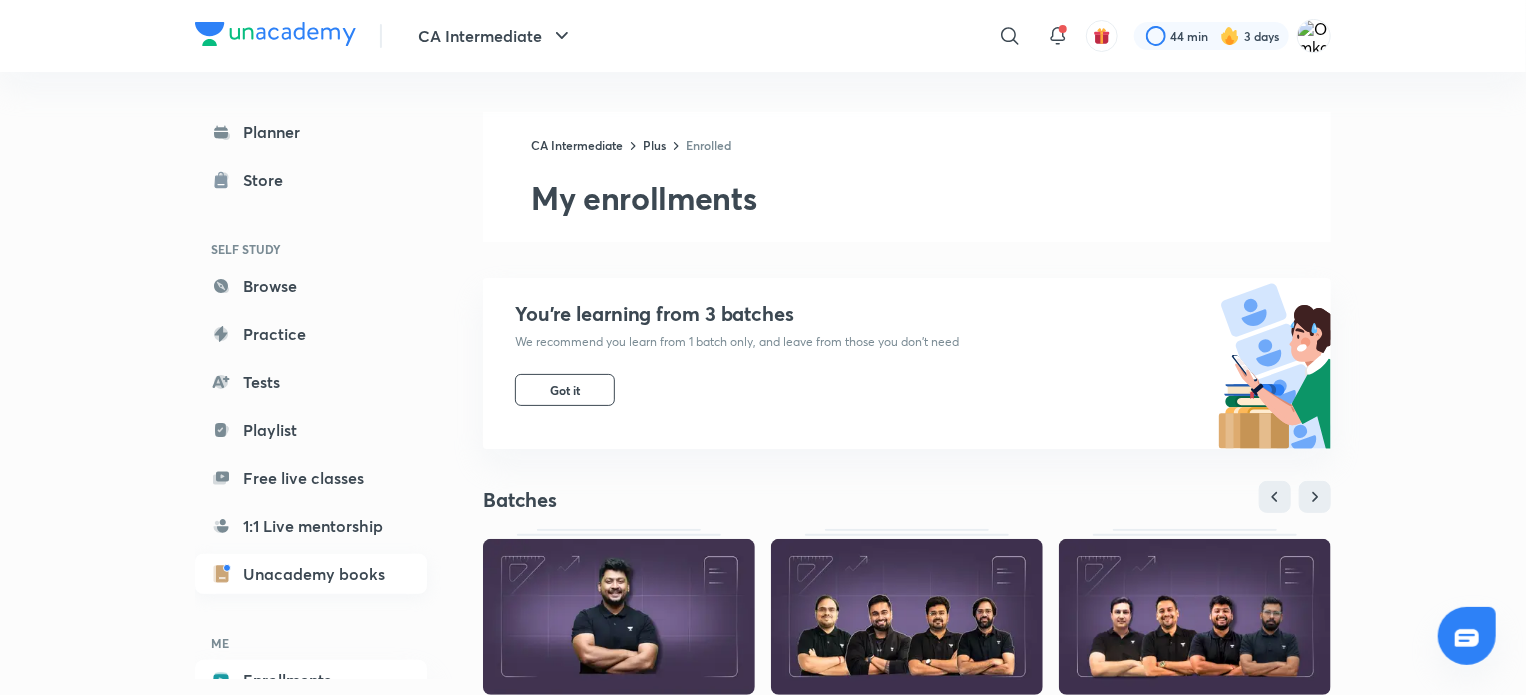 scroll, scrollTop: 108, scrollLeft: 0, axis: vertical 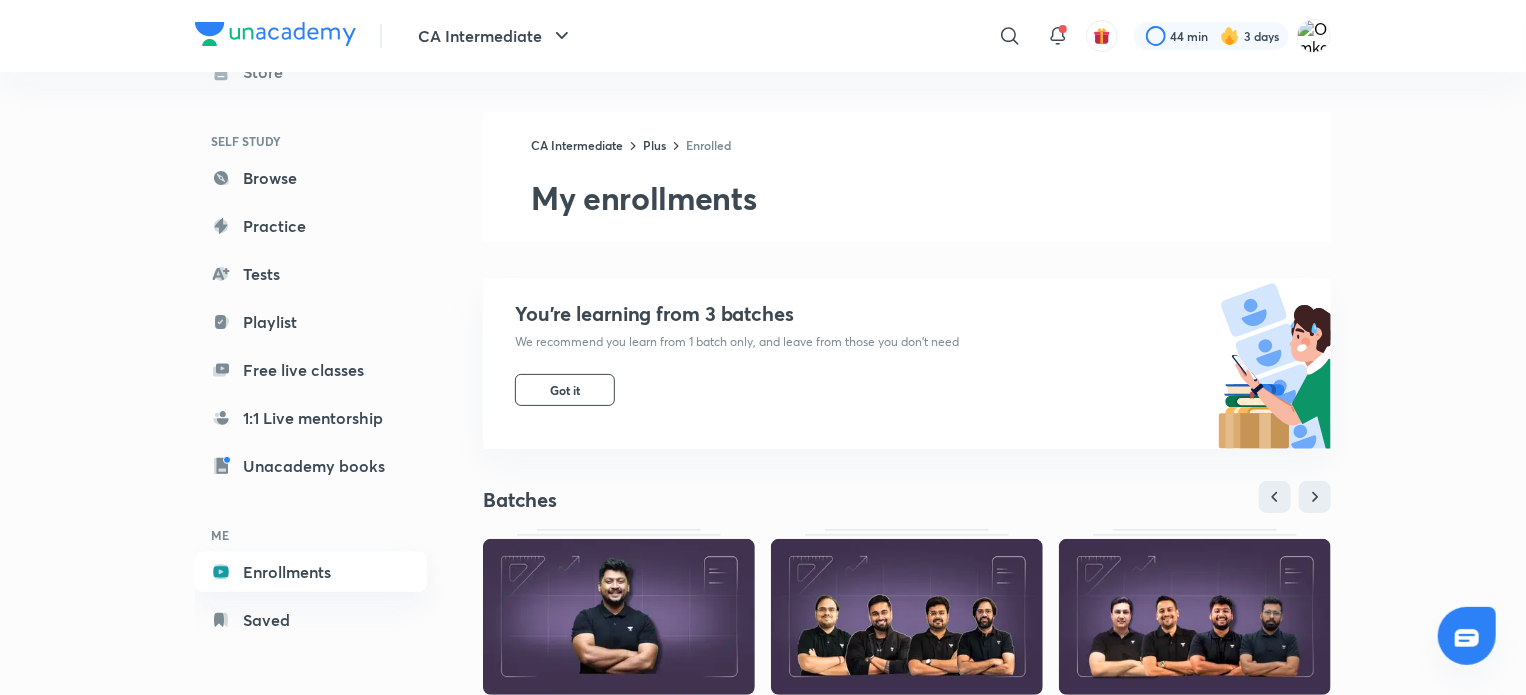 click on "Enrollments" at bounding box center (311, 572) 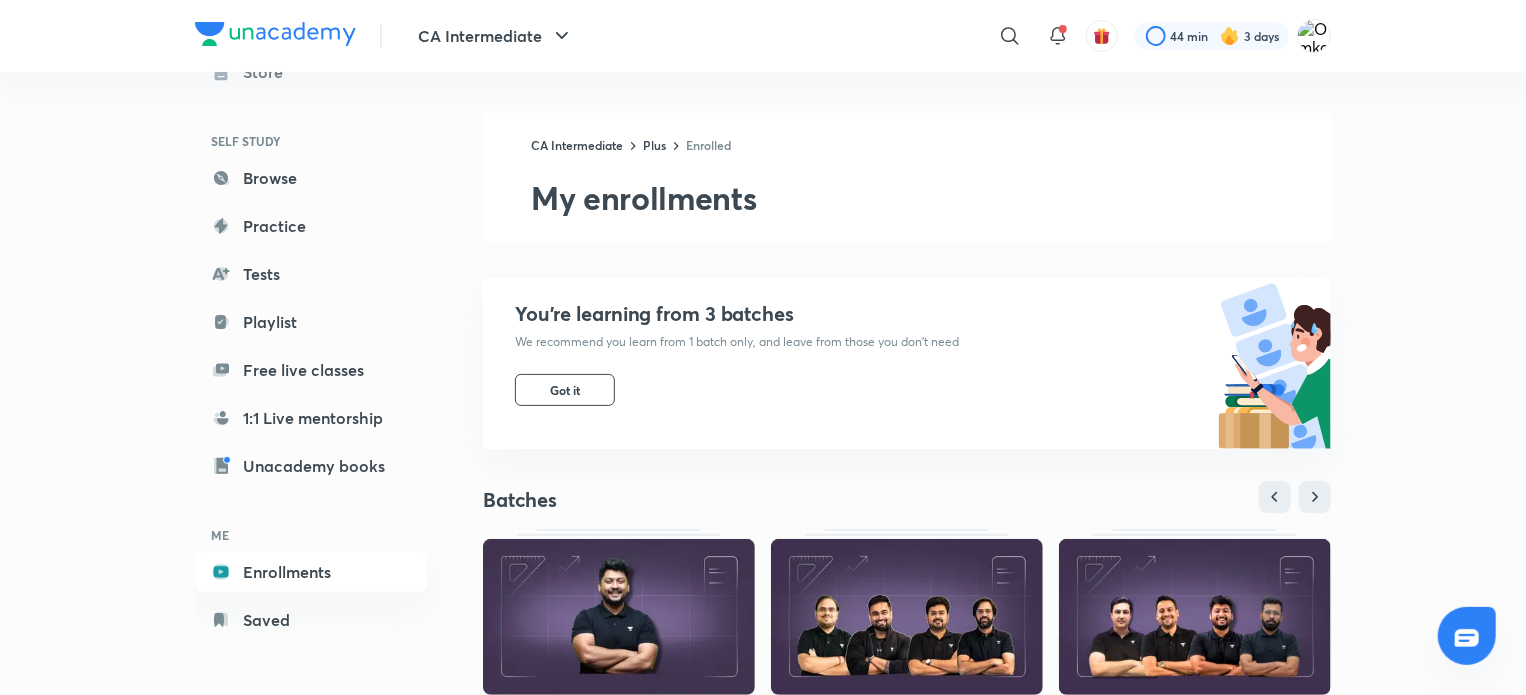 click at bounding box center (619, 617) 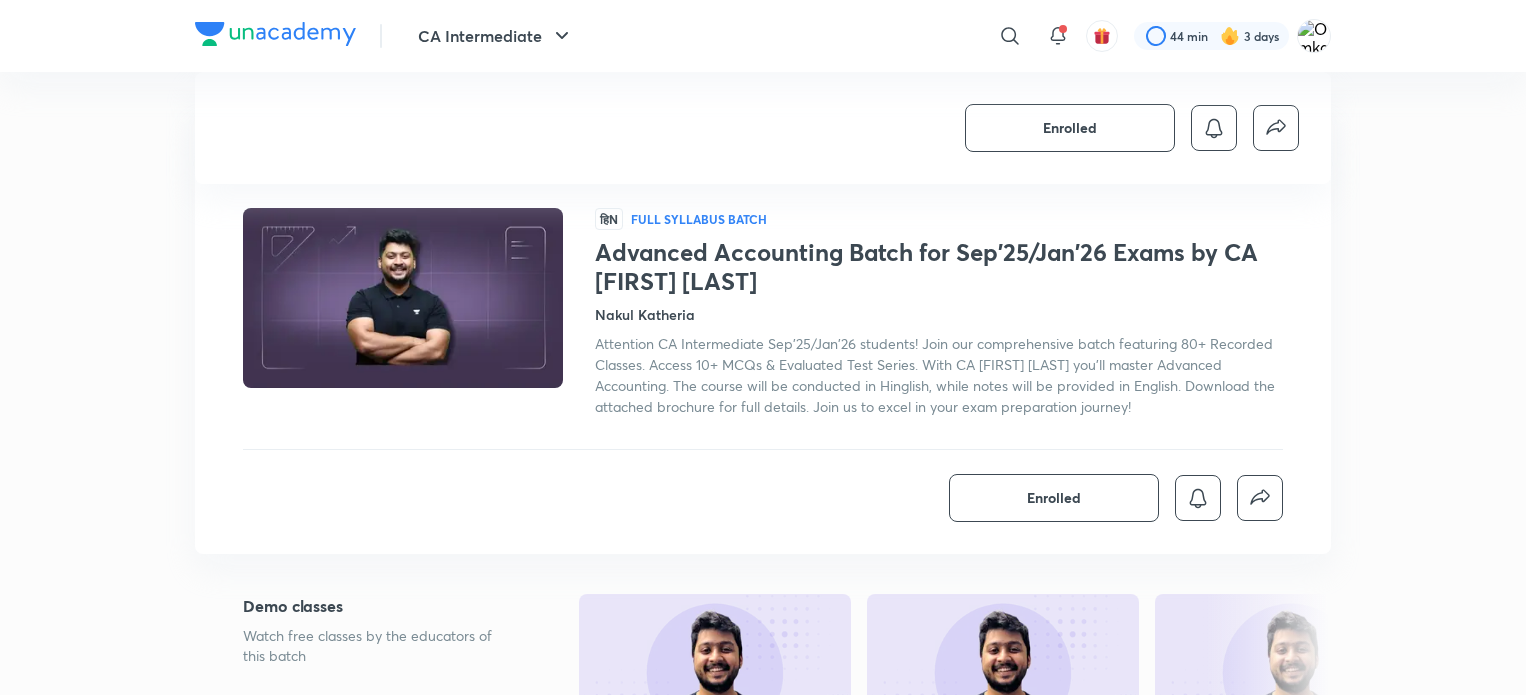 scroll, scrollTop: 2587, scrollLeft: 0, axis: vertical 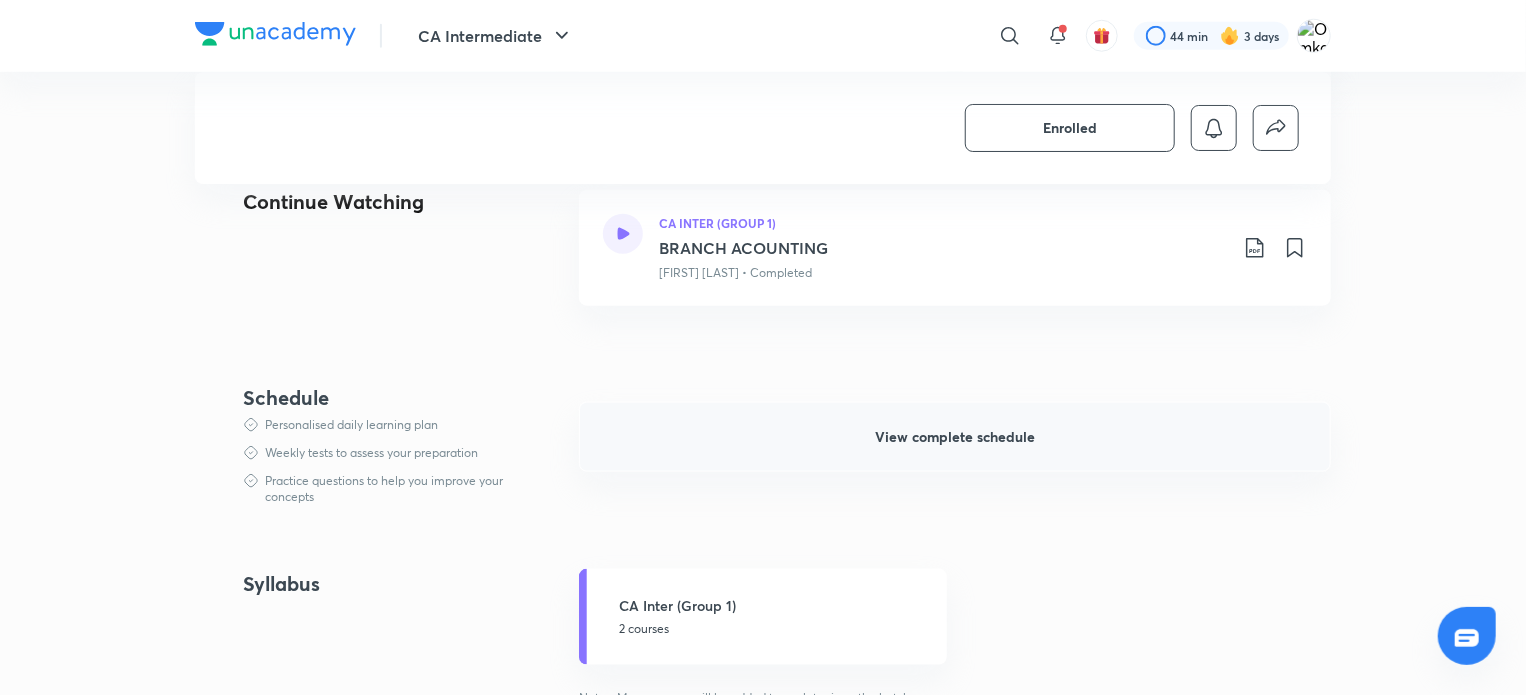 click on "View complete schedule" at bounding box center [955, 437] 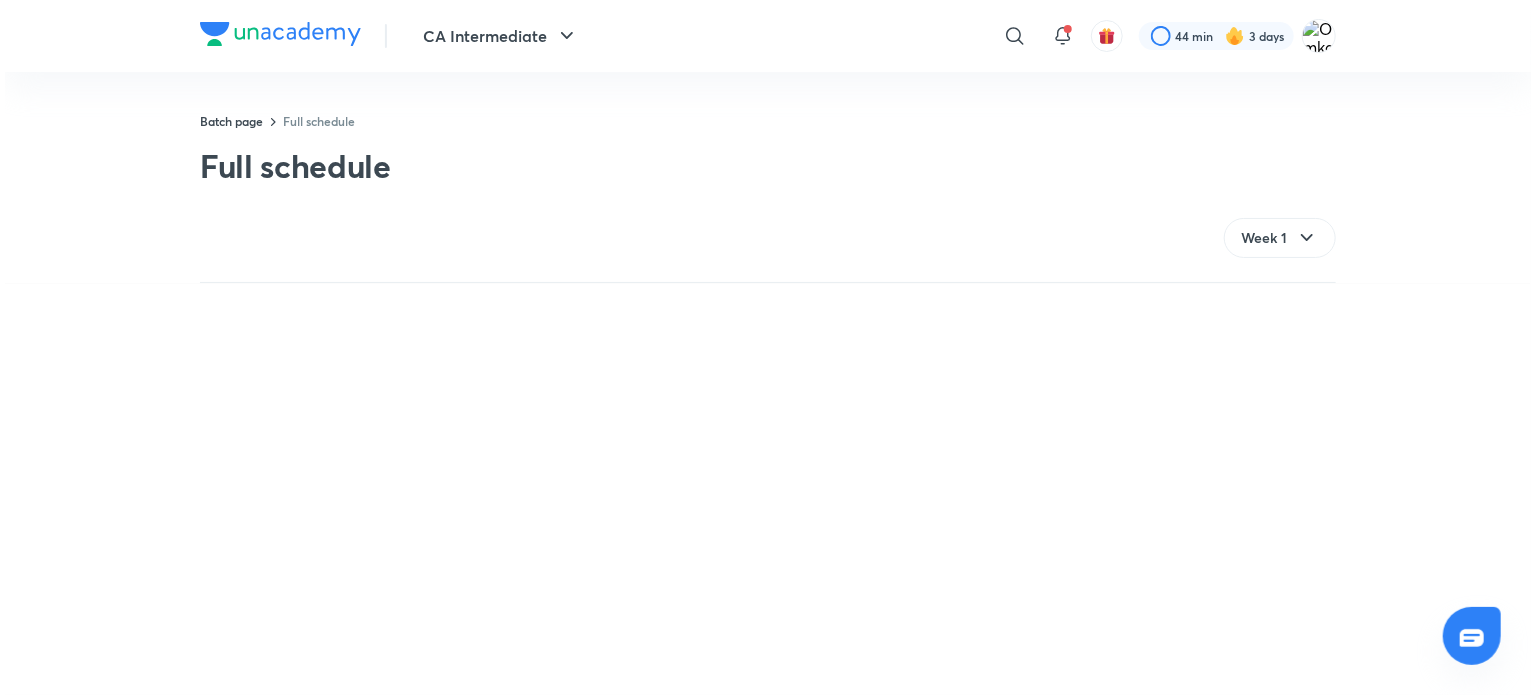 scroll, scrollTop: 0, scrollLeft: 0, axis: both 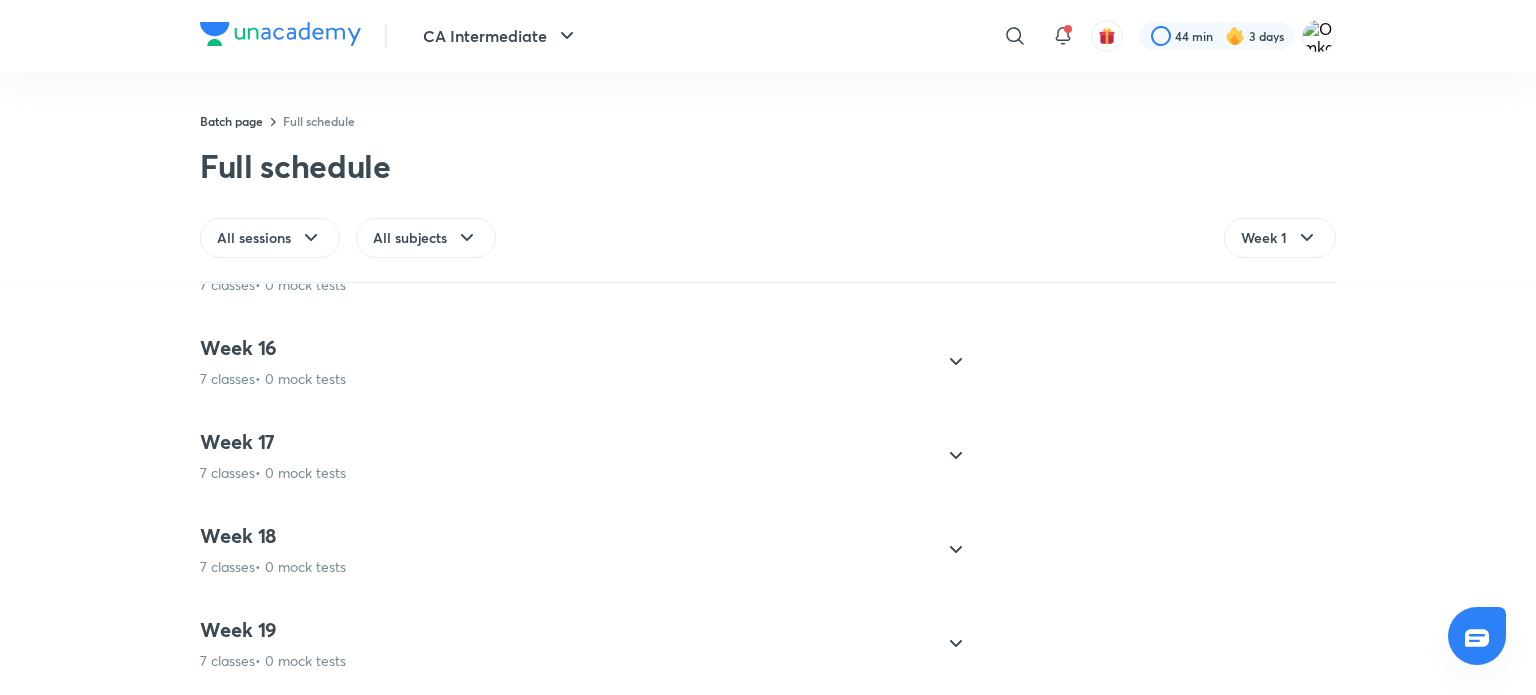 click on "7 classes  •   0 mock tests" at bounding box center (273, 379) 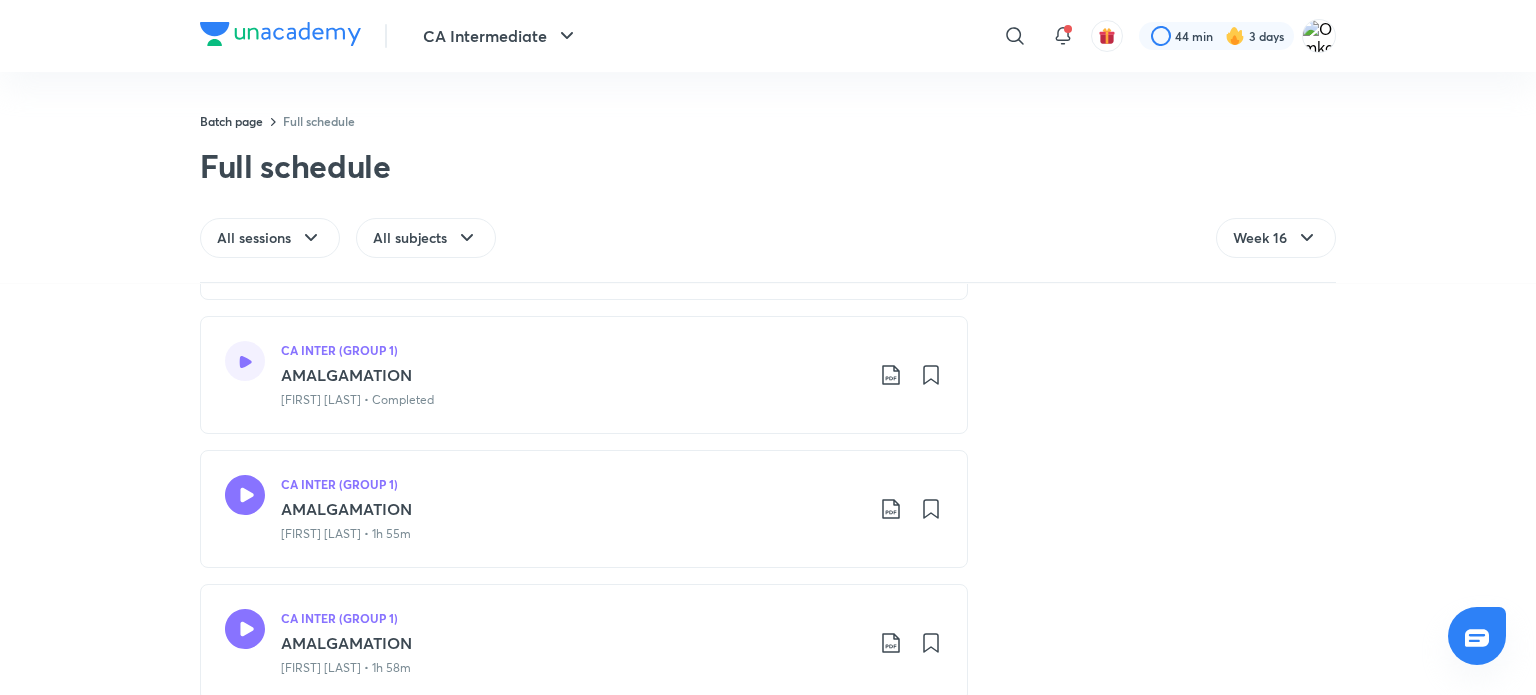 scroll, scrollTop: 2020, scrollLeft: 0, axis: vertical 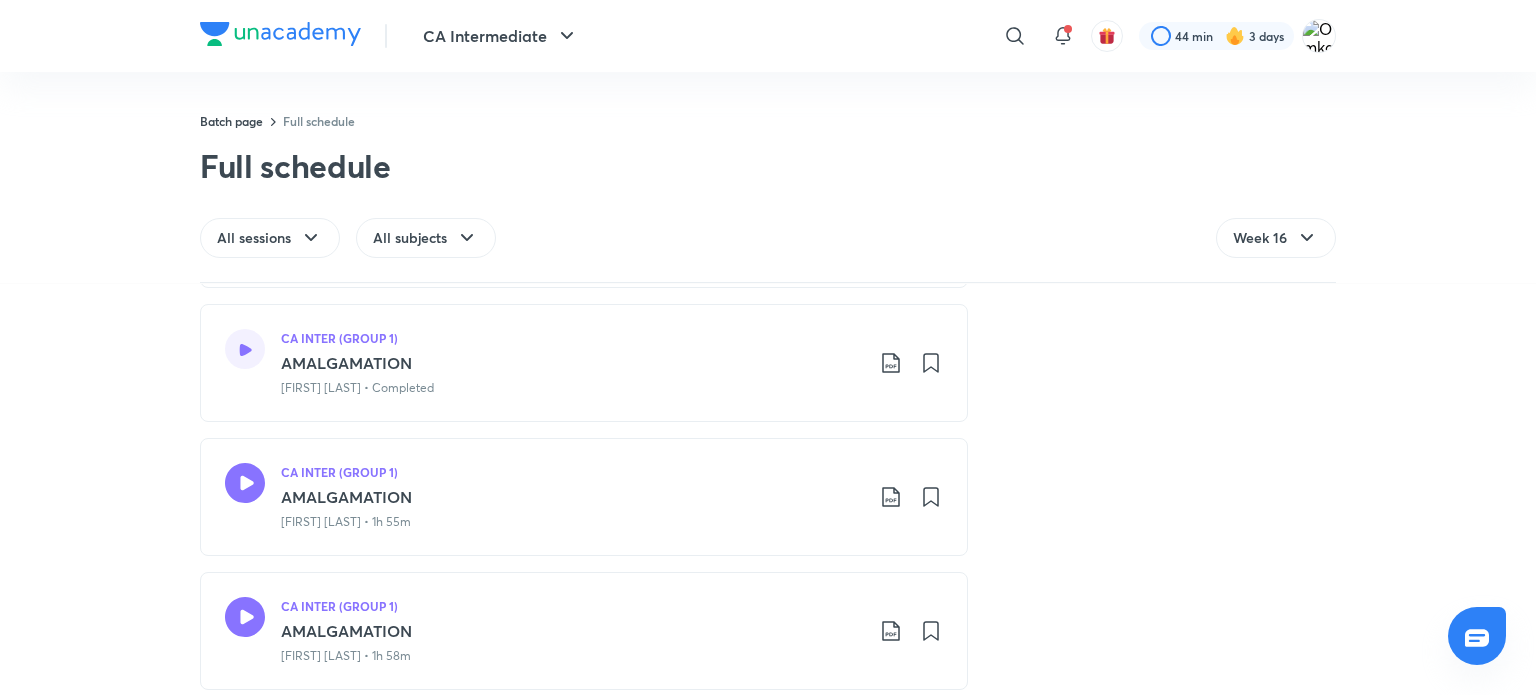 click 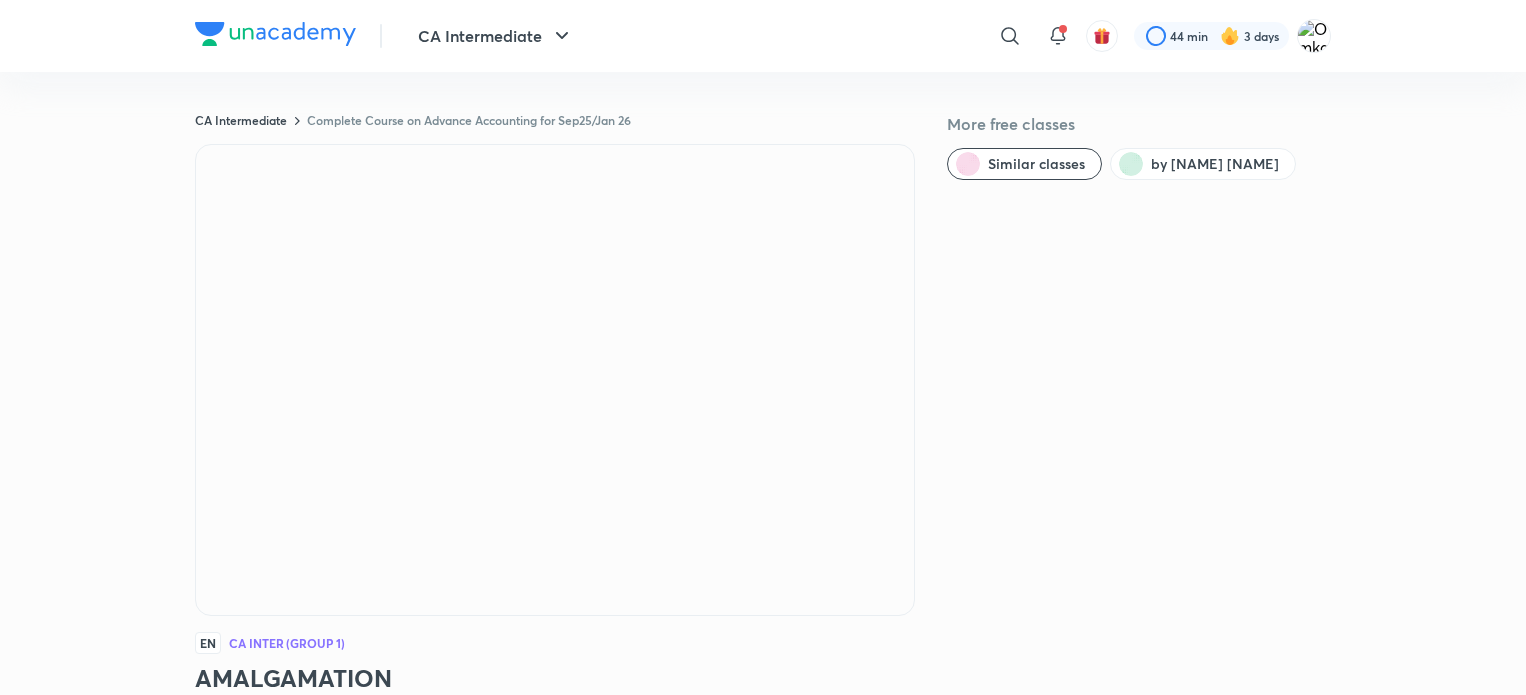 scroll, scrollTop: 0, scrollLeft: 0, axis: both 